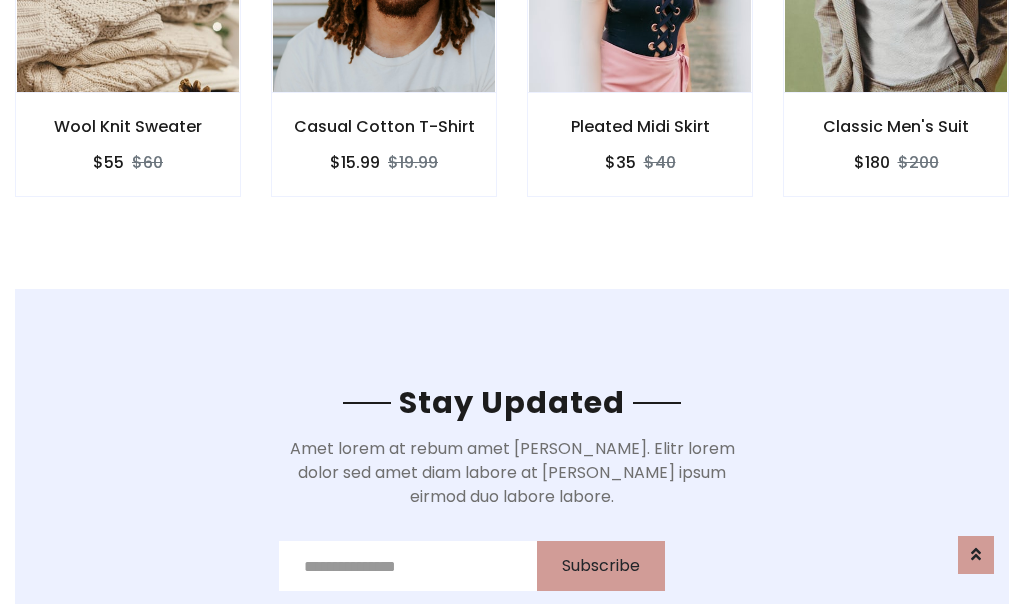 scroll, scrollTop: 3012, scrollLeft: 0, axis: vertical 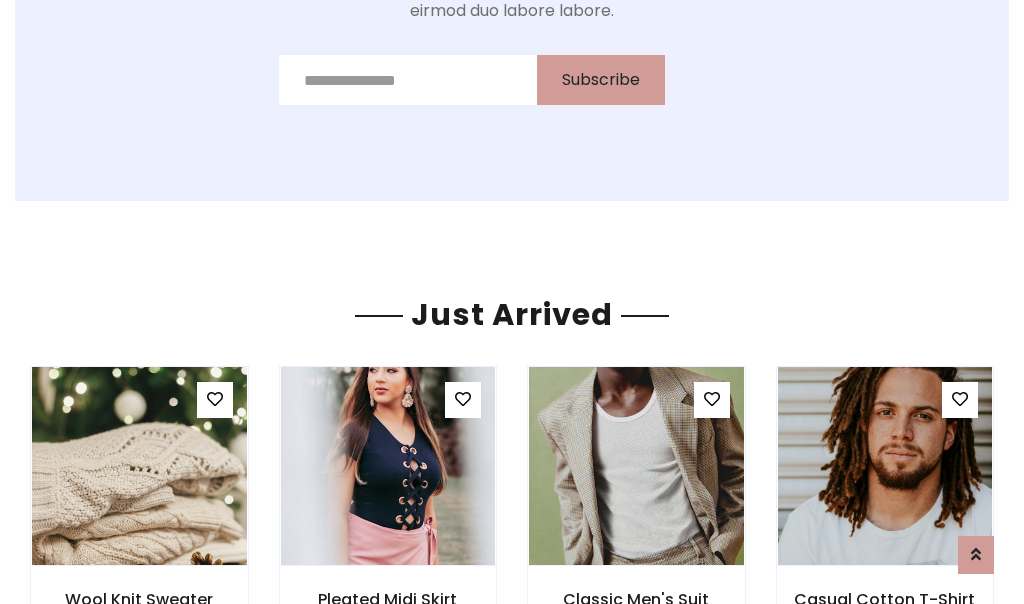 click on "Pleated Midi Skirt
$35
$40" at bounding box center [640, -428] 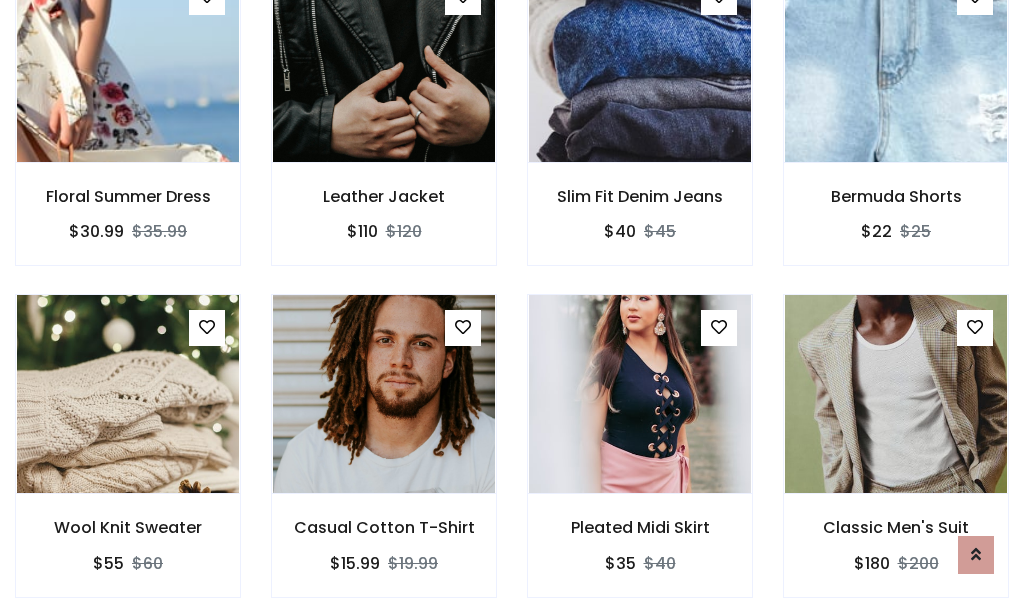 click on "Pleated Midi Skirt
$35
$40" at bounding box center [640, 459] 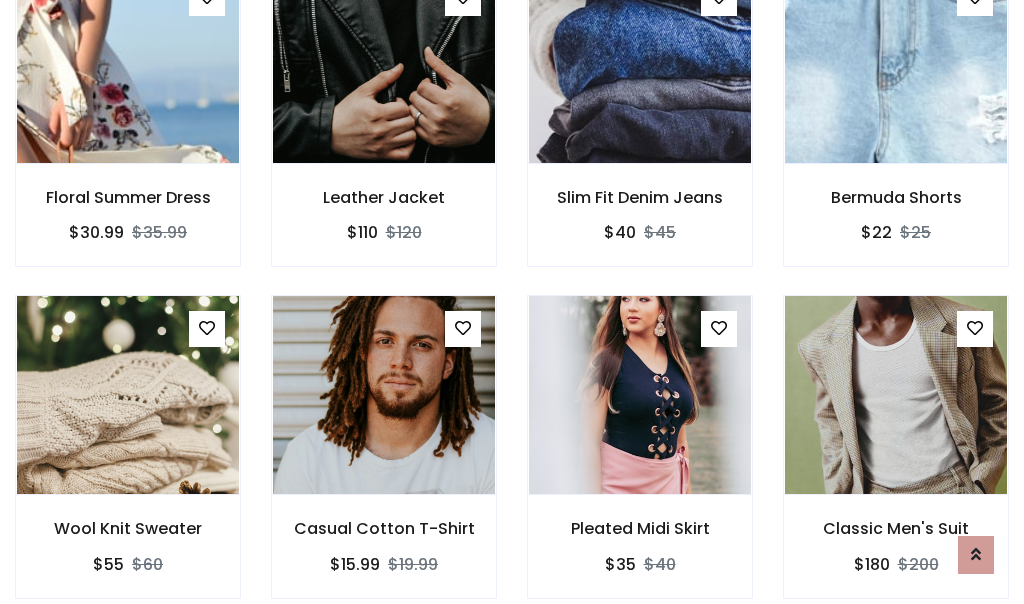 click on "Pleated Midi Skirt
$35
$40" at bounding box center [640, 460] 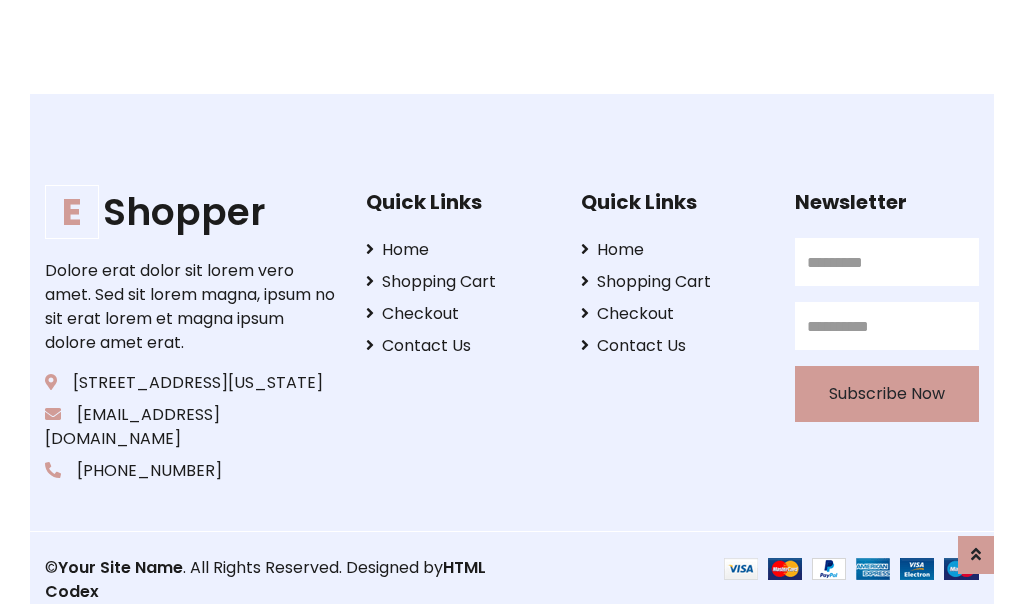 scroll, scrollTop: 3807, scrollLeft: 0, axis: vertical 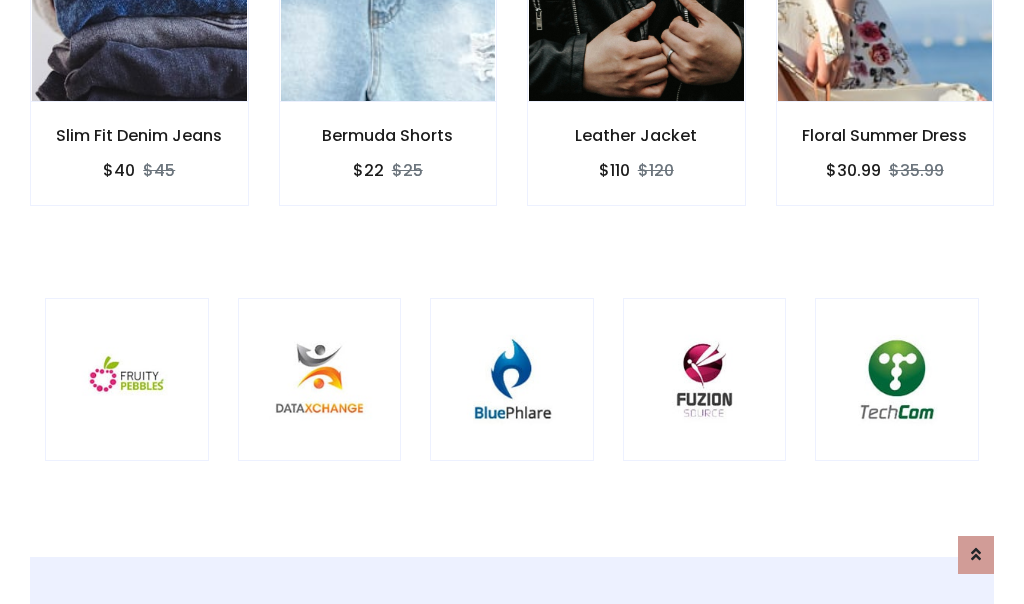 click at bounding box center [512, 380] 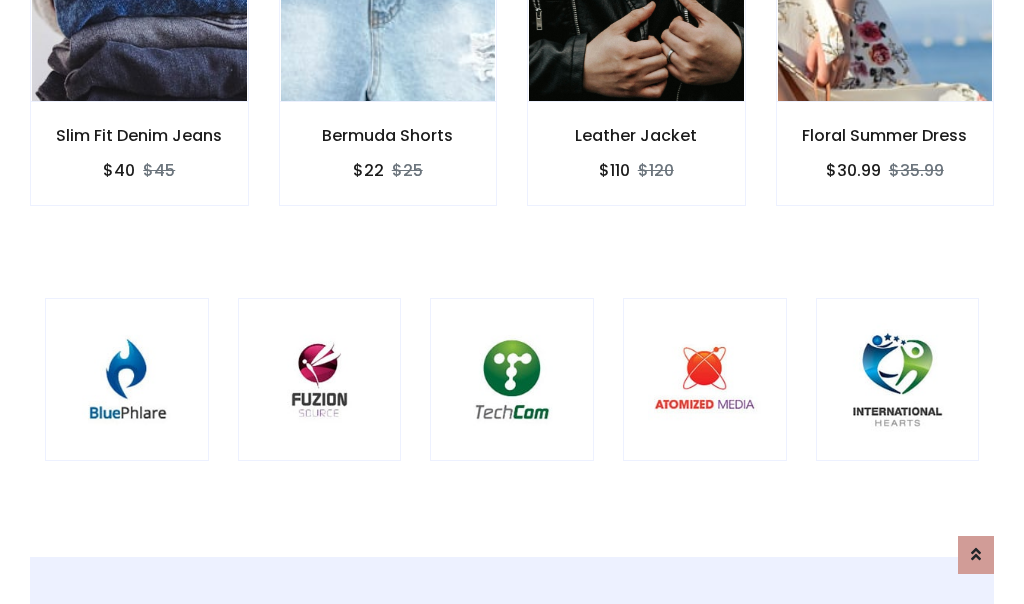 click at bounding box center (512, 380) 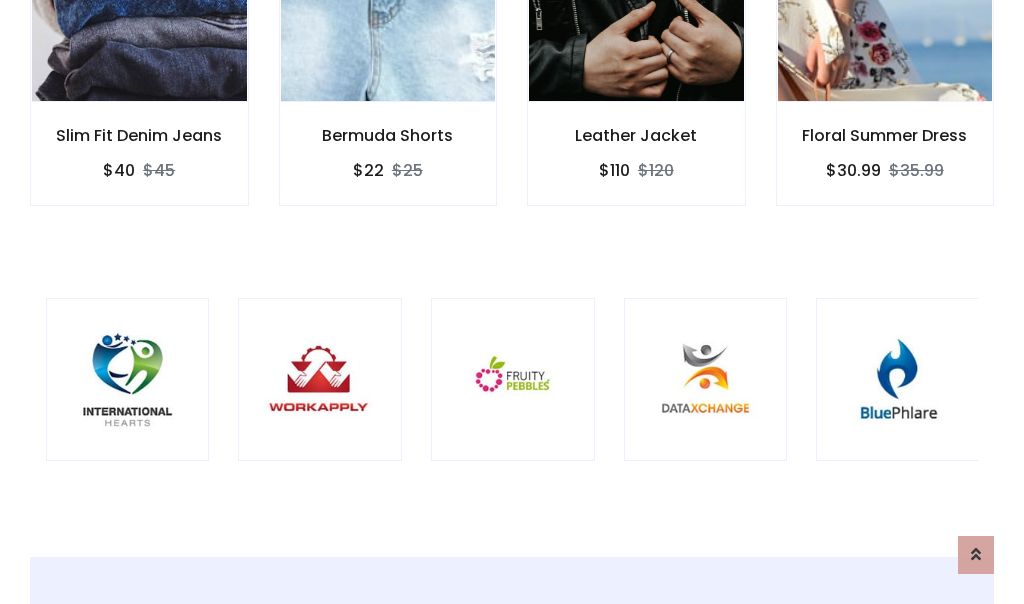 scroll, scrollTop: 0, scrollLeft: 0, axis: both 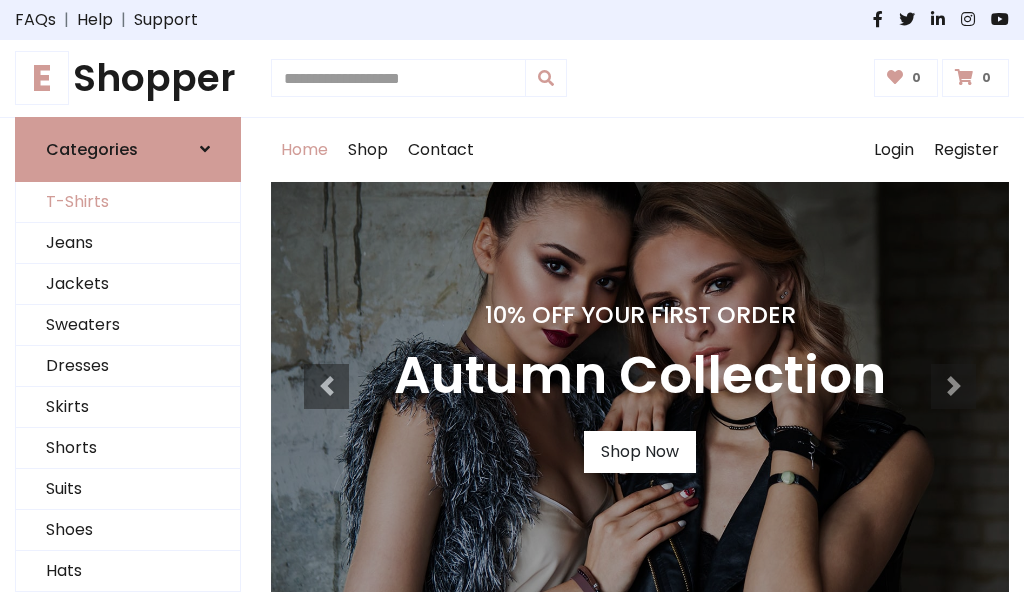 click on "T-Shirts" at bounding box center [128, 202] 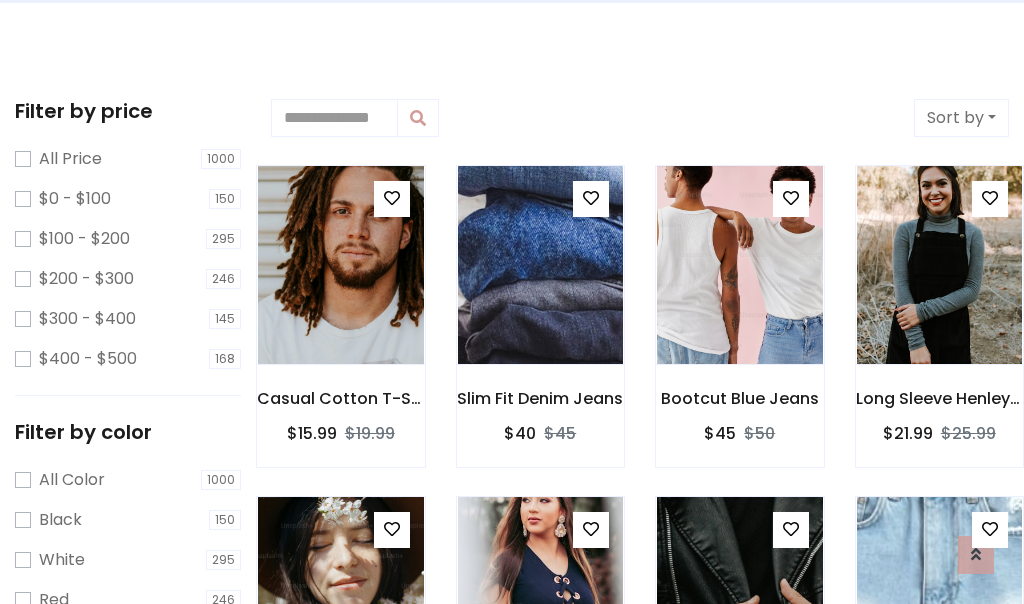 scroll, scrollTop: 0, scrollLeft: 0, axis: both 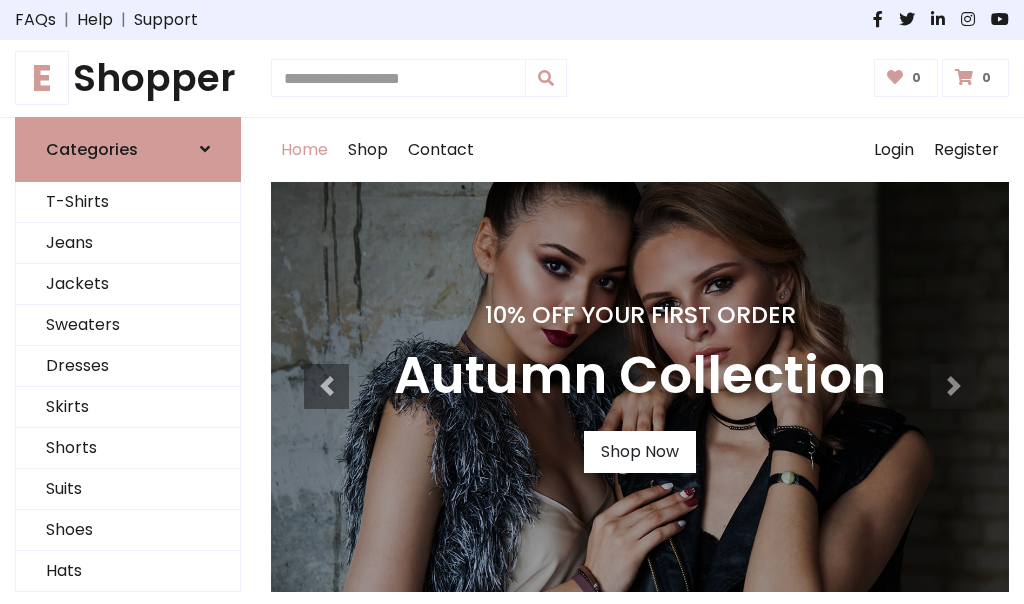 click on "E Shopper" at bounding box center [128, 78] 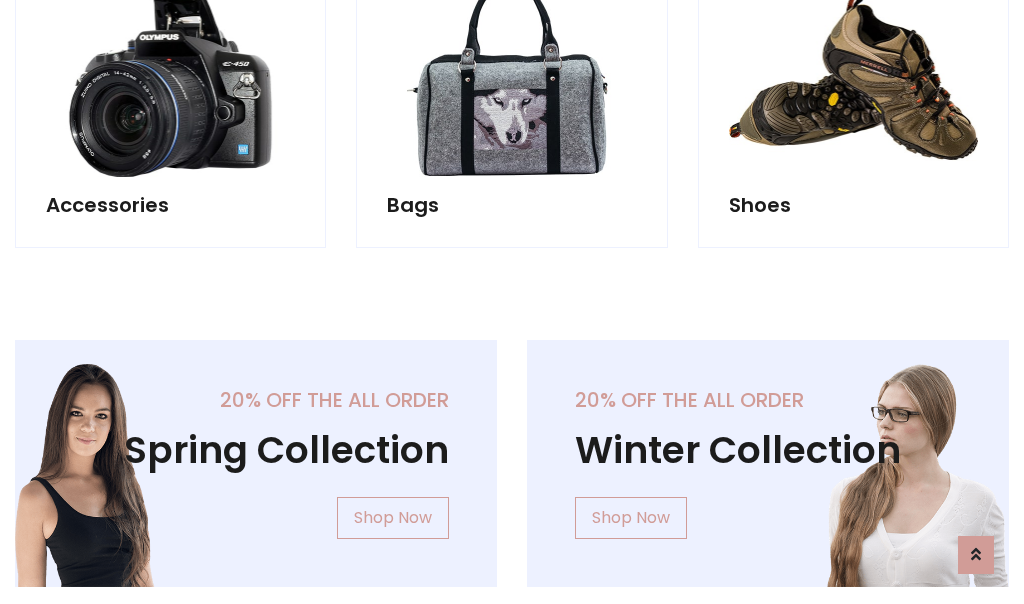 scroll, scrollTop: 1943, scrollLeft: 0, axis: vertical 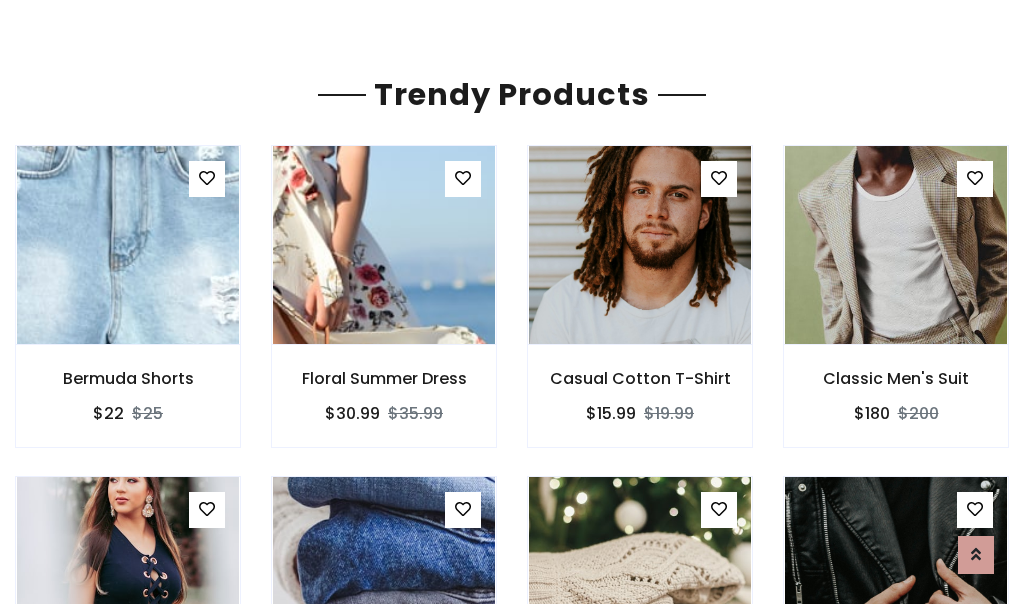 click on "Shop" at bounding box center (368, -1793) 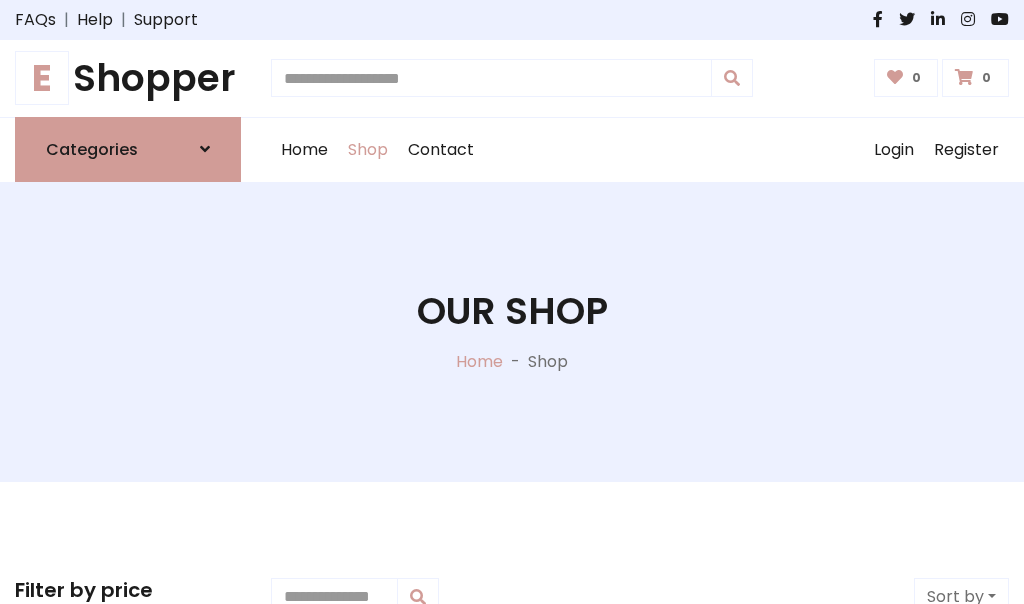 scroll, scrollTop: 0, scrollLeft: 0, axis: both 